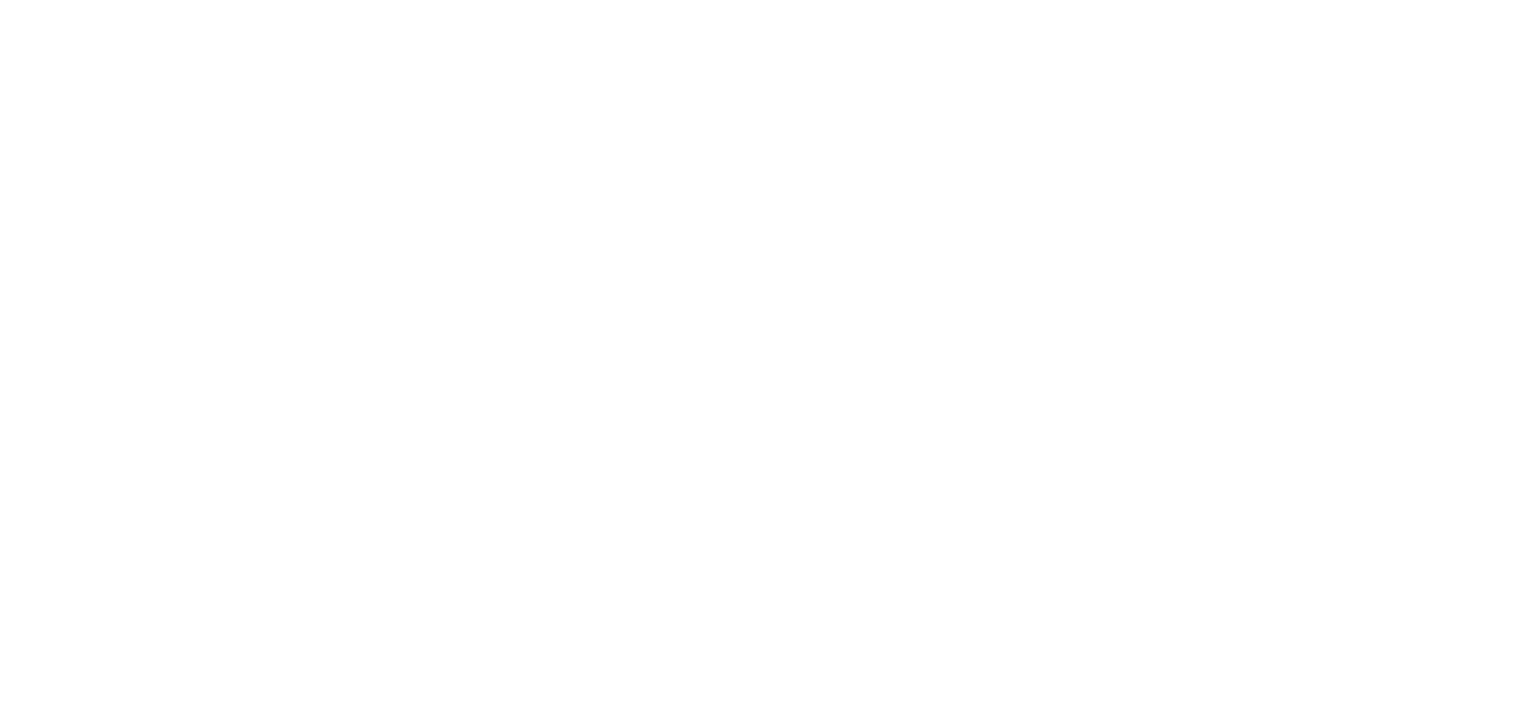 scroll, scrollTop: 0, scrollLeft: 0, axis: both 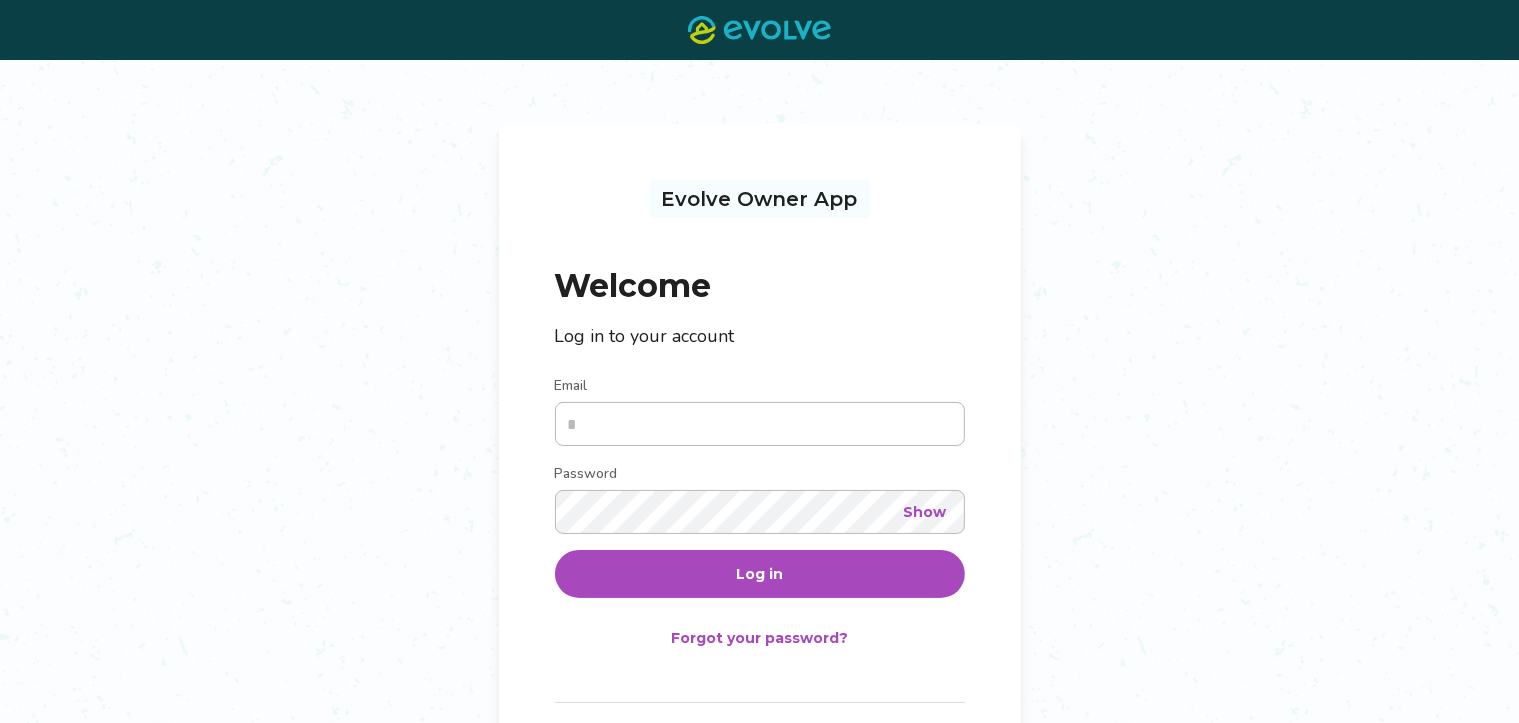 type on "**********" 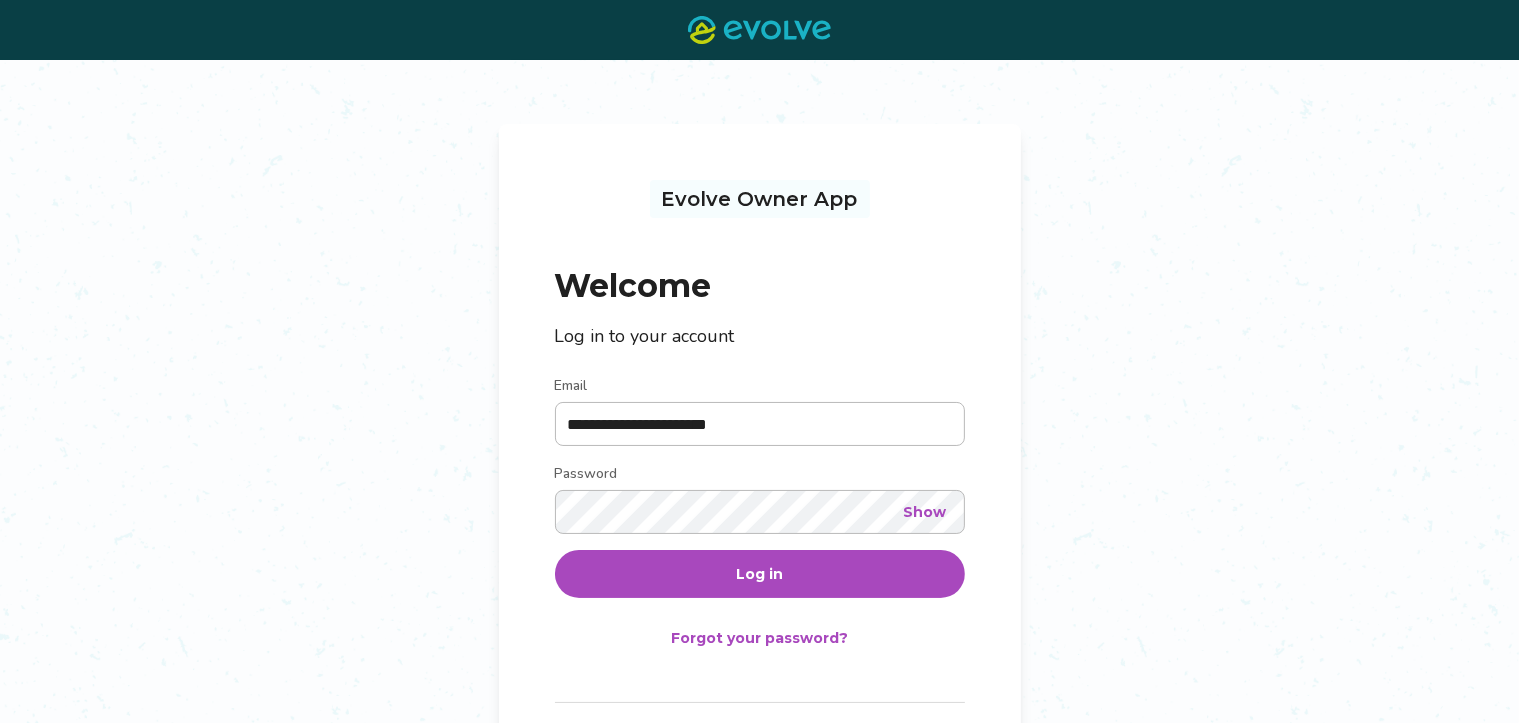 click on "Log in" at bounding box center (760, 574) 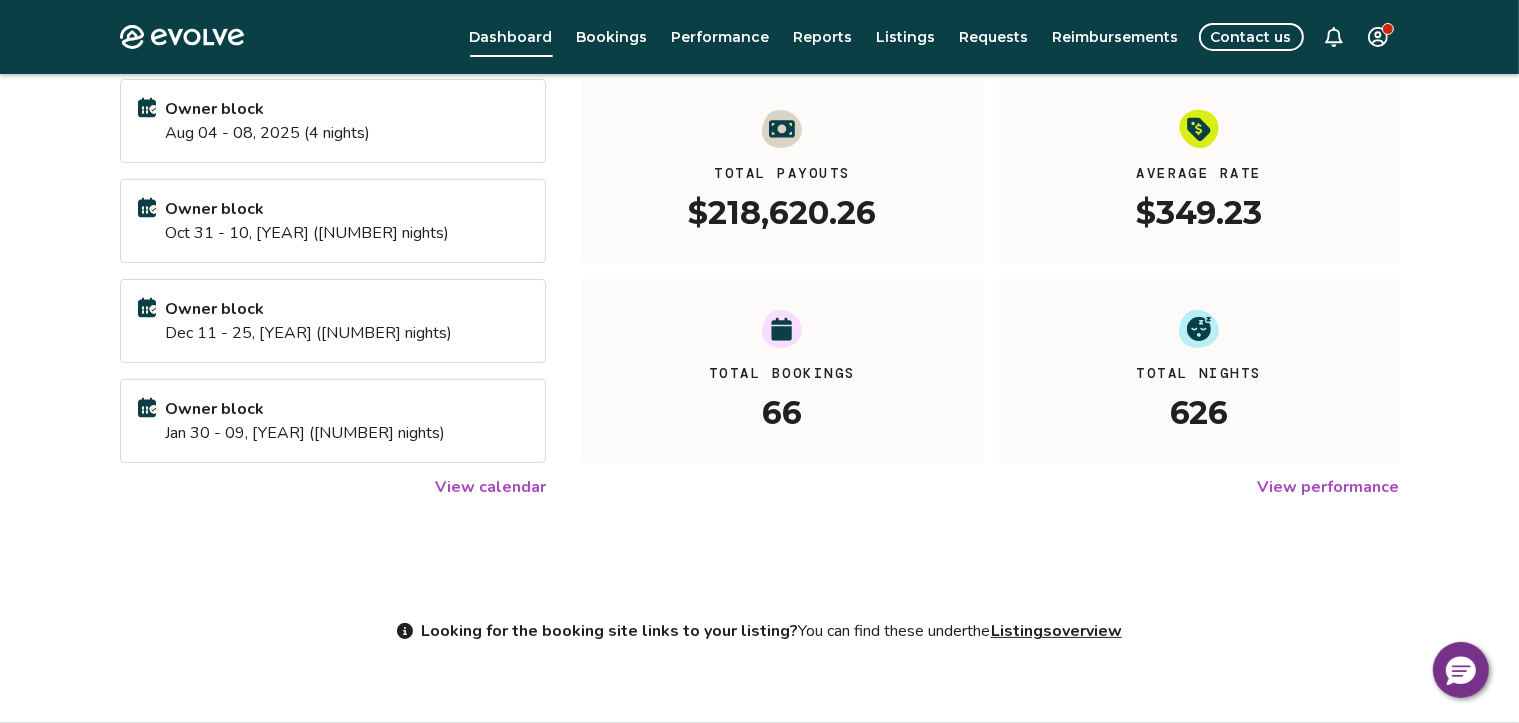 scroll, scrollTop: 300, scrollLeft: 0, axis: vertical 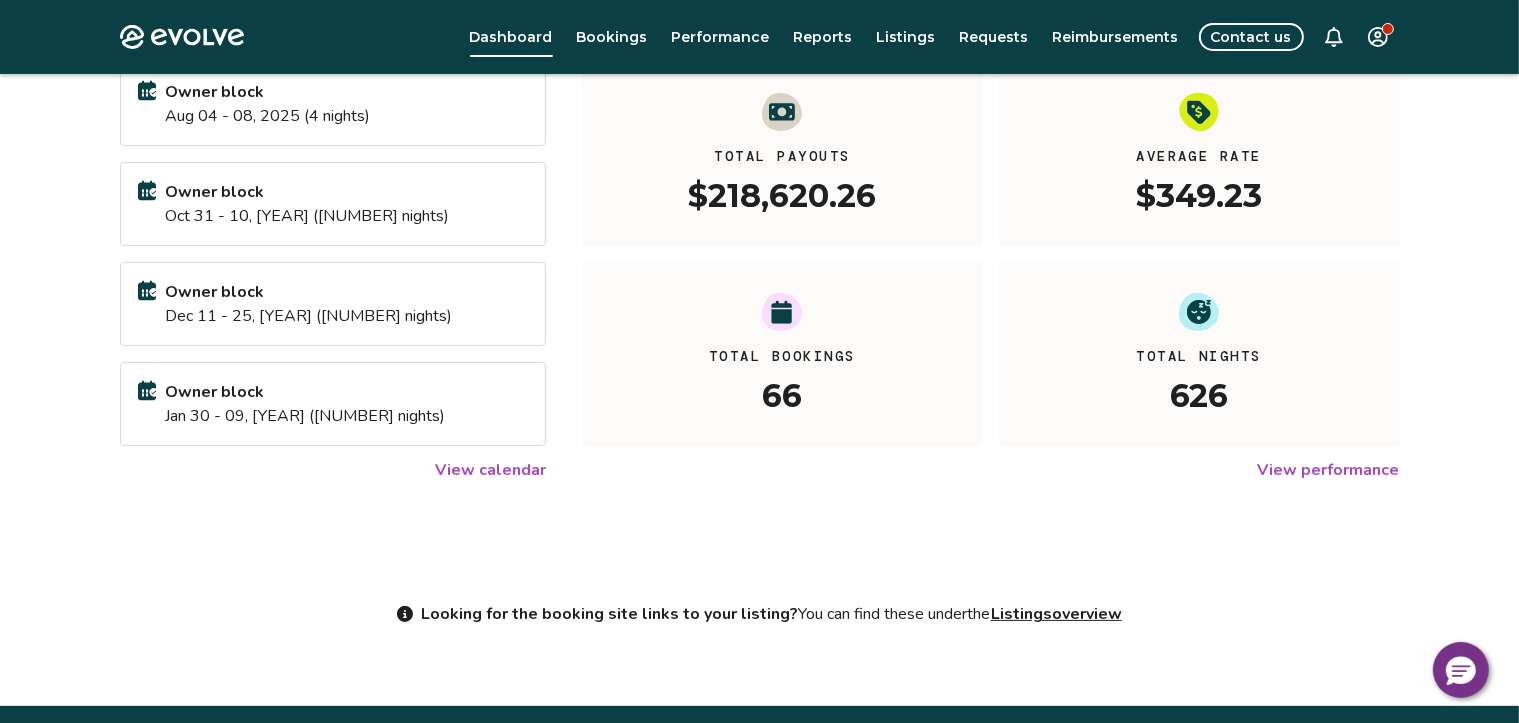 click on "View calendar" at bounding box center (490, 470) 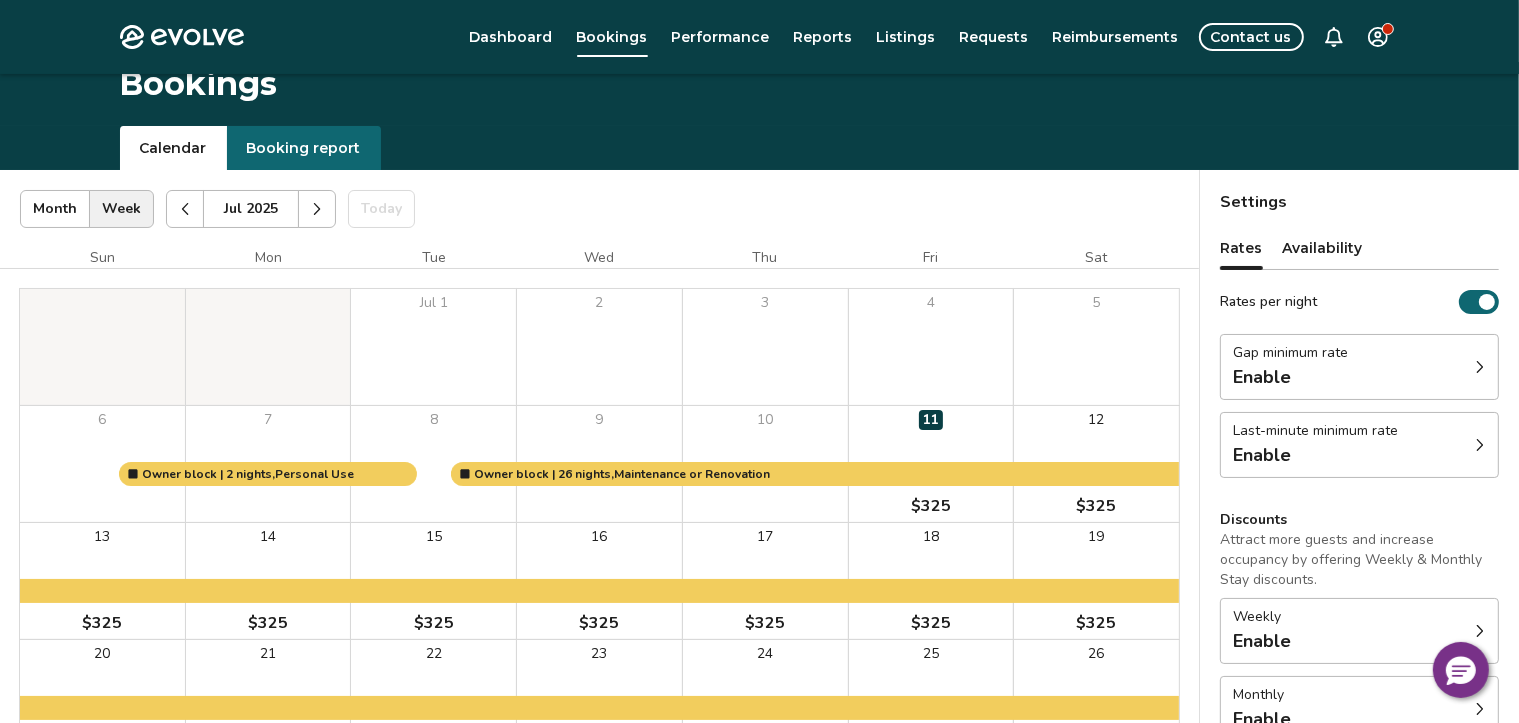 scroll, scrollTop: 11, scrollLeft: 0, axis: vertical 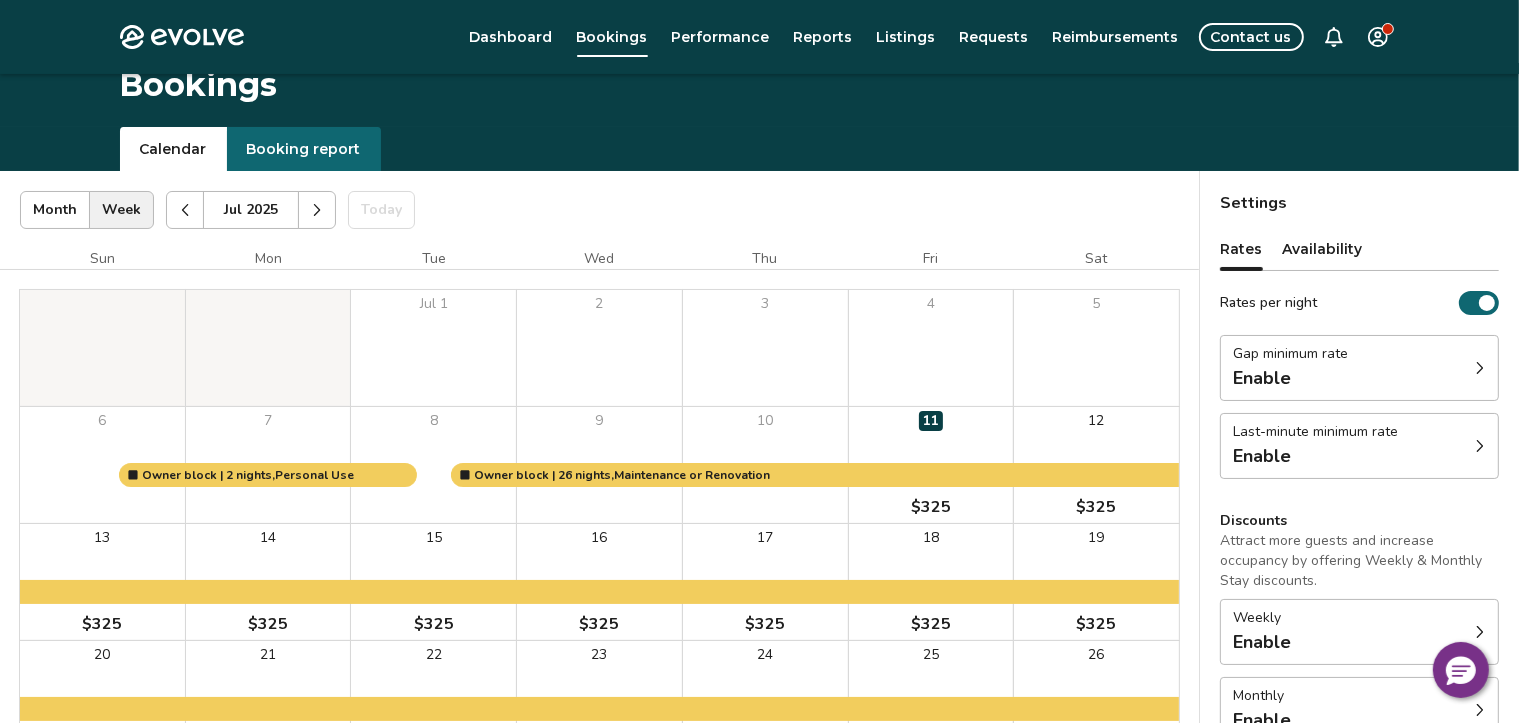 click at bounding box center (317, 210) 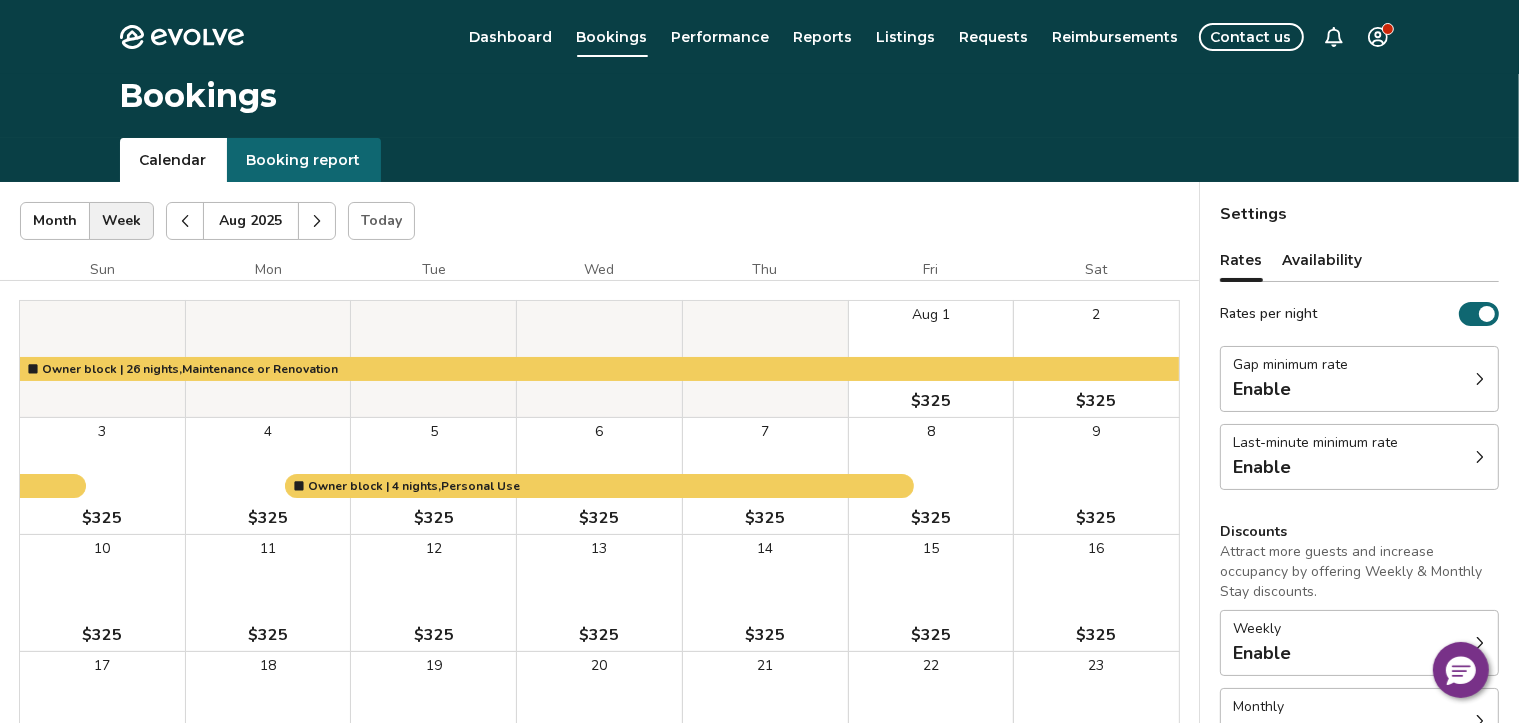 scroll, scrollTop: 0, scrollLeft: 0, axis: both 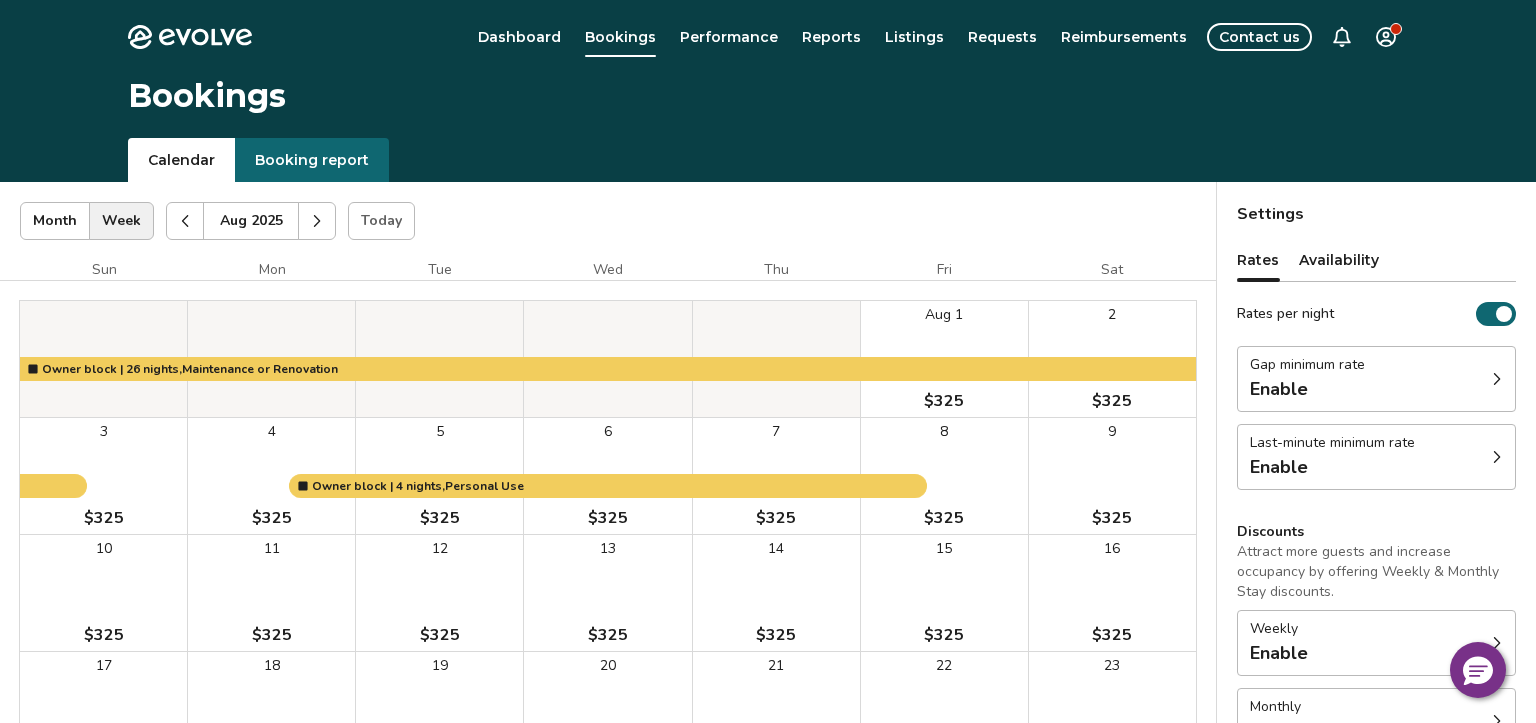 click on "Evolve Dashboard Bookings Performance Reports Listings Requests Reimbursements Contact us Bookings Calendar Booking report Aug 2025  | Views Month Week Aug 2025 Today Settings [NUMBER] N [STREET], Unit [NUMBER] Aug 2025 Sun Mon Tue Wed Thu Fri Sat Aug 1 $325 2 $325 3 $325 4 $325 5 $325 6 $325 7 $325 8 $325 9 $325 10 $325 11 $325 12 $325 13 $325 14 $325 15 $325 16 $325 17 $325 18 $325 19 $325 20 $325 21 $325 22 $325 23 $325 24 $325 25 $325 26 $325 27 $325 28 $325 29 $325 30 $325 31 $325 Owner block | 26 nights,  Maintenance or Renovation Owner block | 4 nights,  Personal Use Booking Pending Evolve/Owner Settings Rates Availability Rates per night Gap minimum rate Enable Last-minute minimum rate Enable Discounts Attract more guests and increase occupancy by offering Weekly & Monthly Stay discounts. Weekly Enable Monthly Enable Non-refundable discount Enable View rates, policies, & fees Gap minimum rate Reduce your minimum rate by 20%  to help fill nights between bookings  (Fridays and Saturdays excluded). Enable" at bounding box center (768, 571) 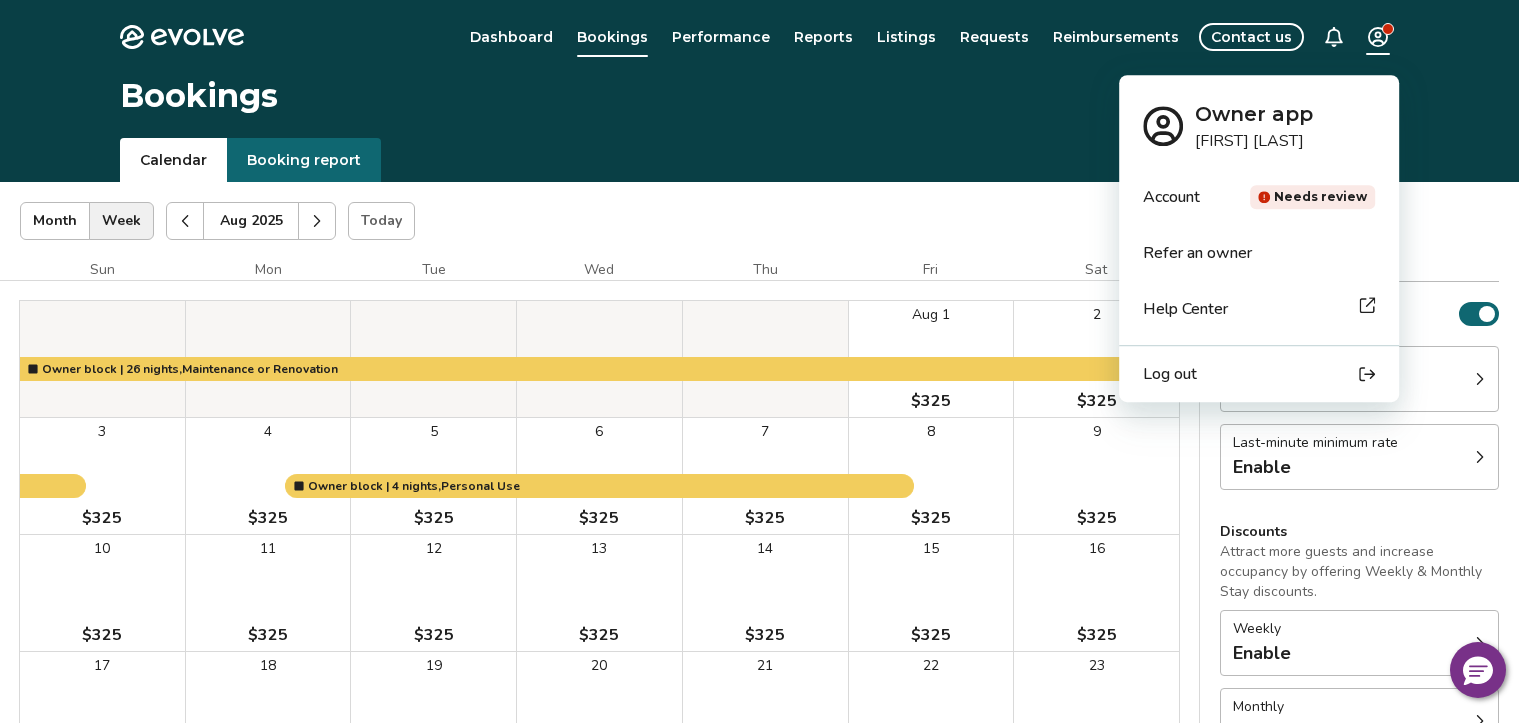 click on "Log out" at bounding box center [1170, 374] 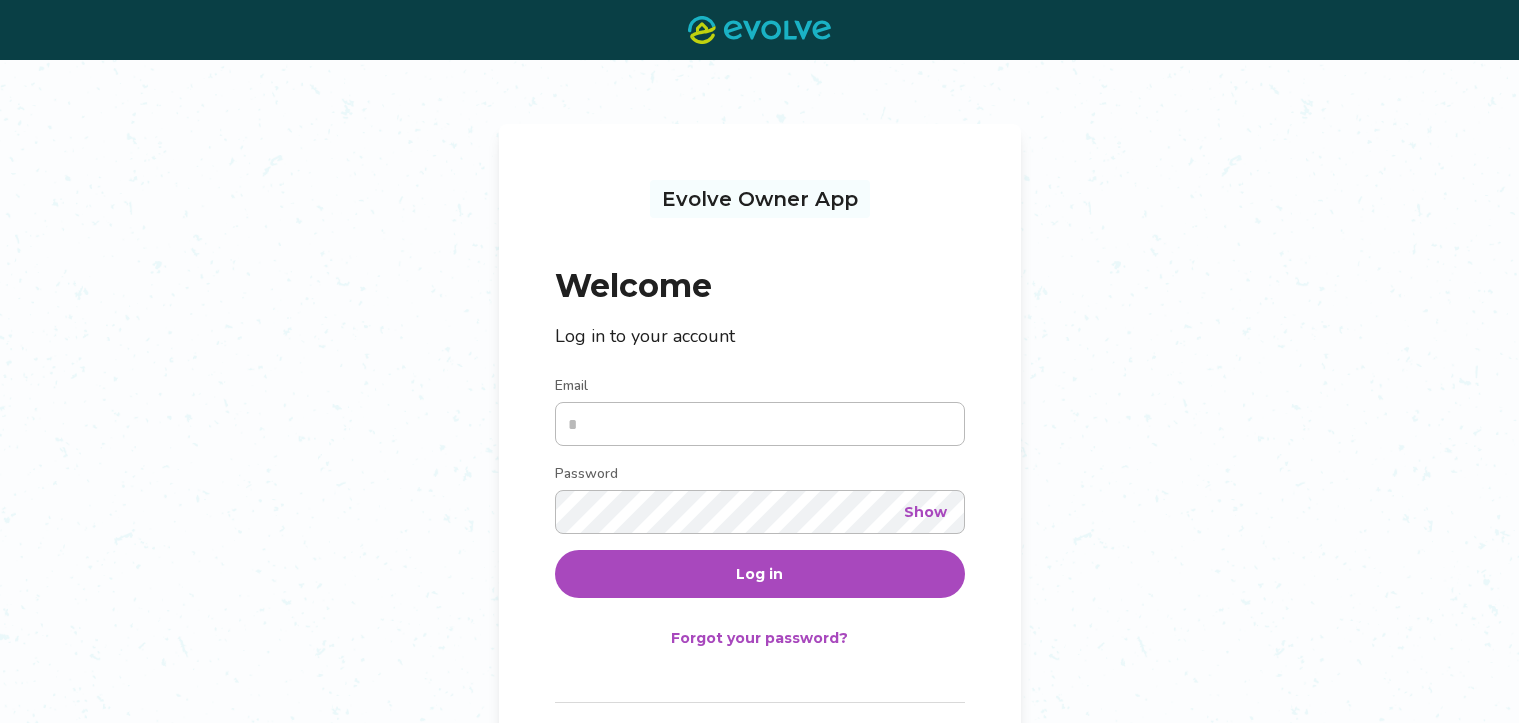 scroll, scrollTop: 0, scrollLeft: 0, axis: both 